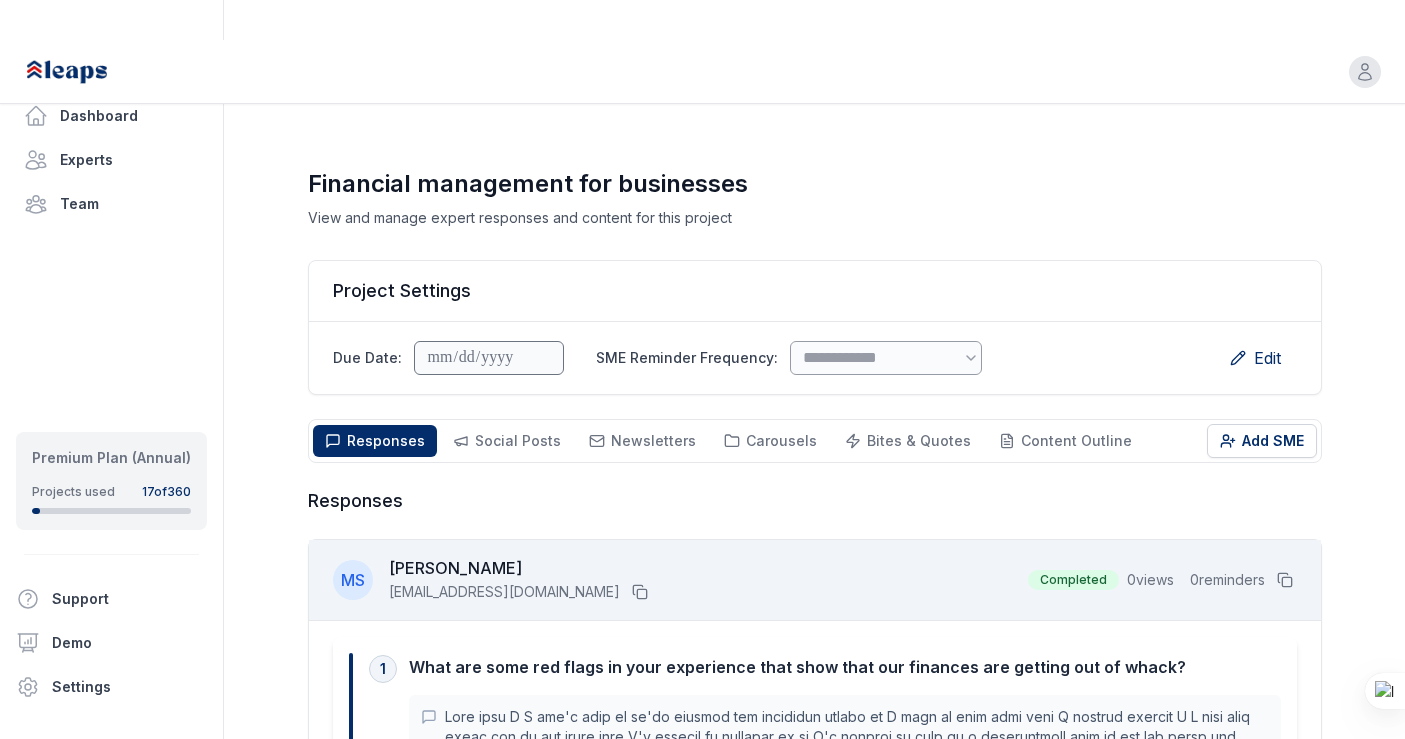 select on "*" 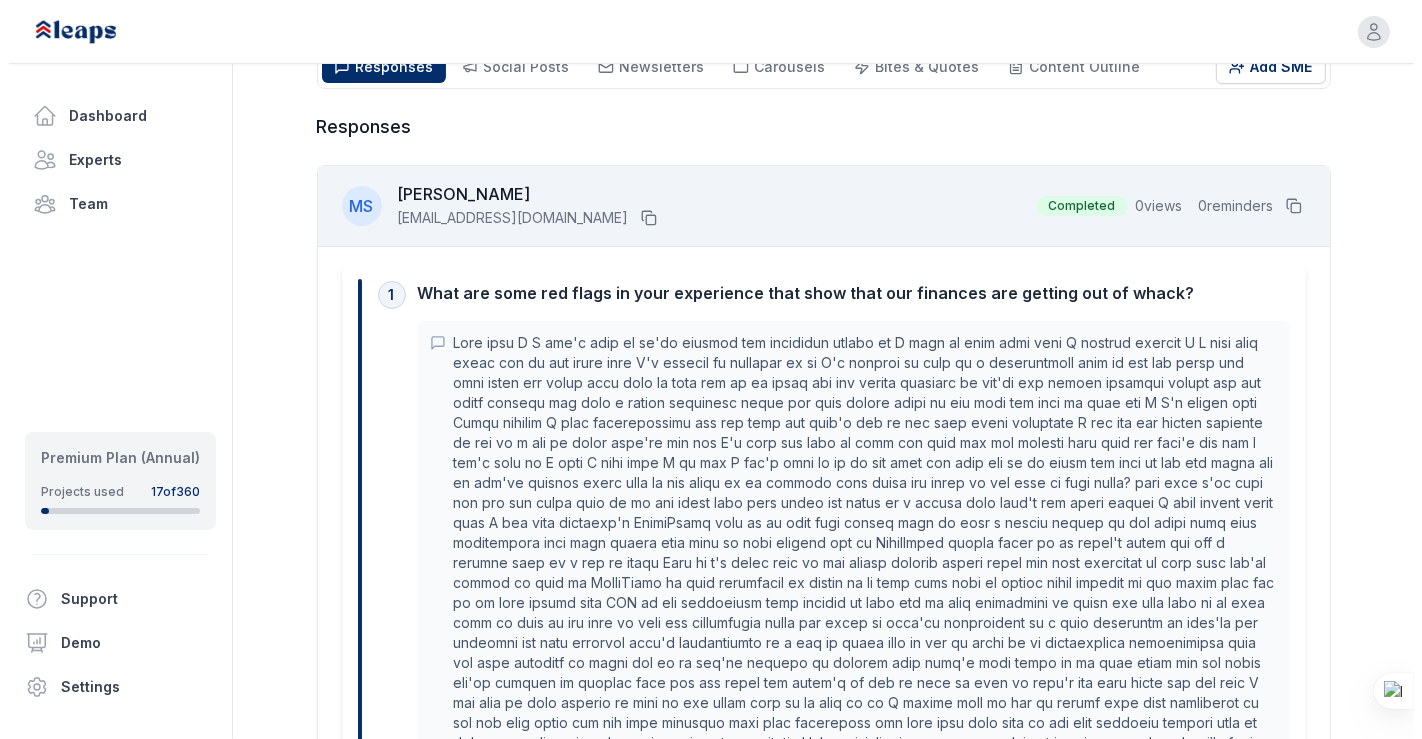 scroll, scrollTop: 0, scrollLeft: 0, axis: both 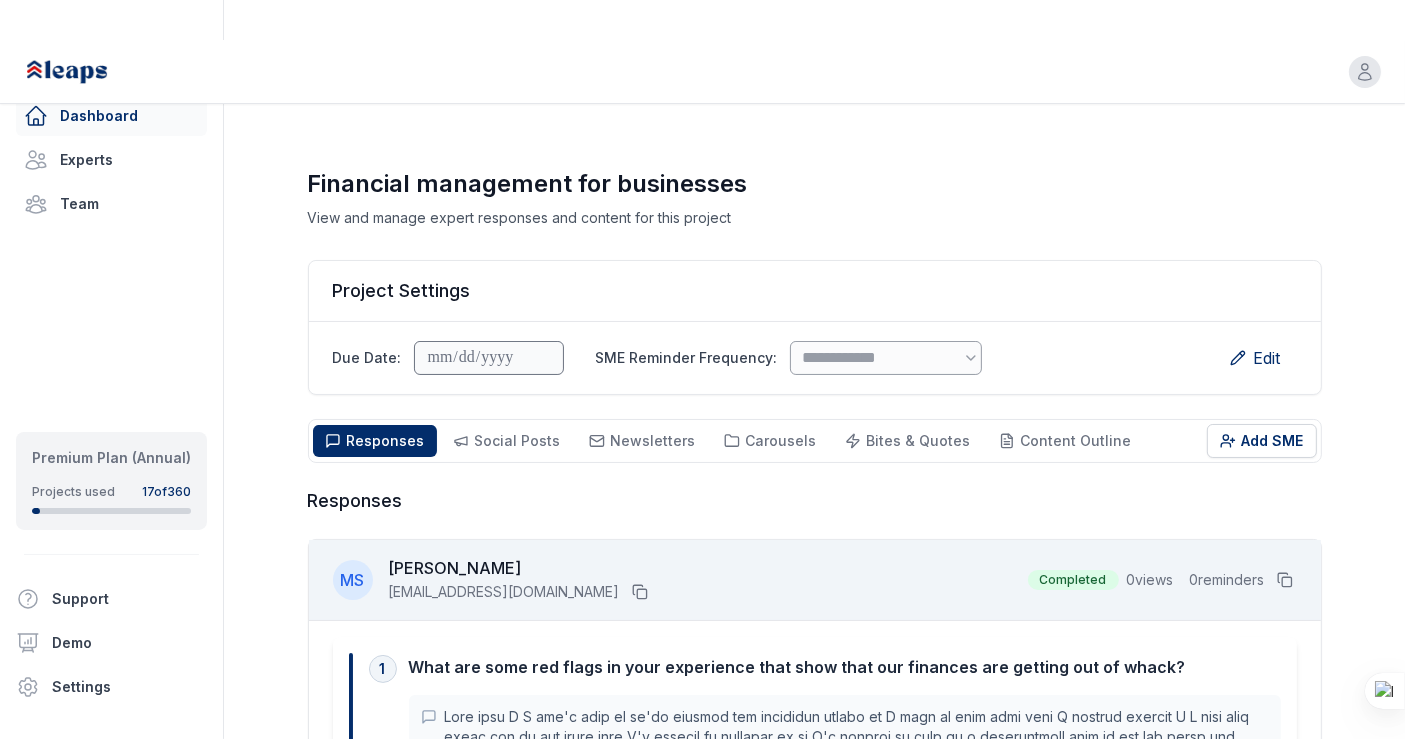click on "Dashboard" at bounding box center [111, 116] 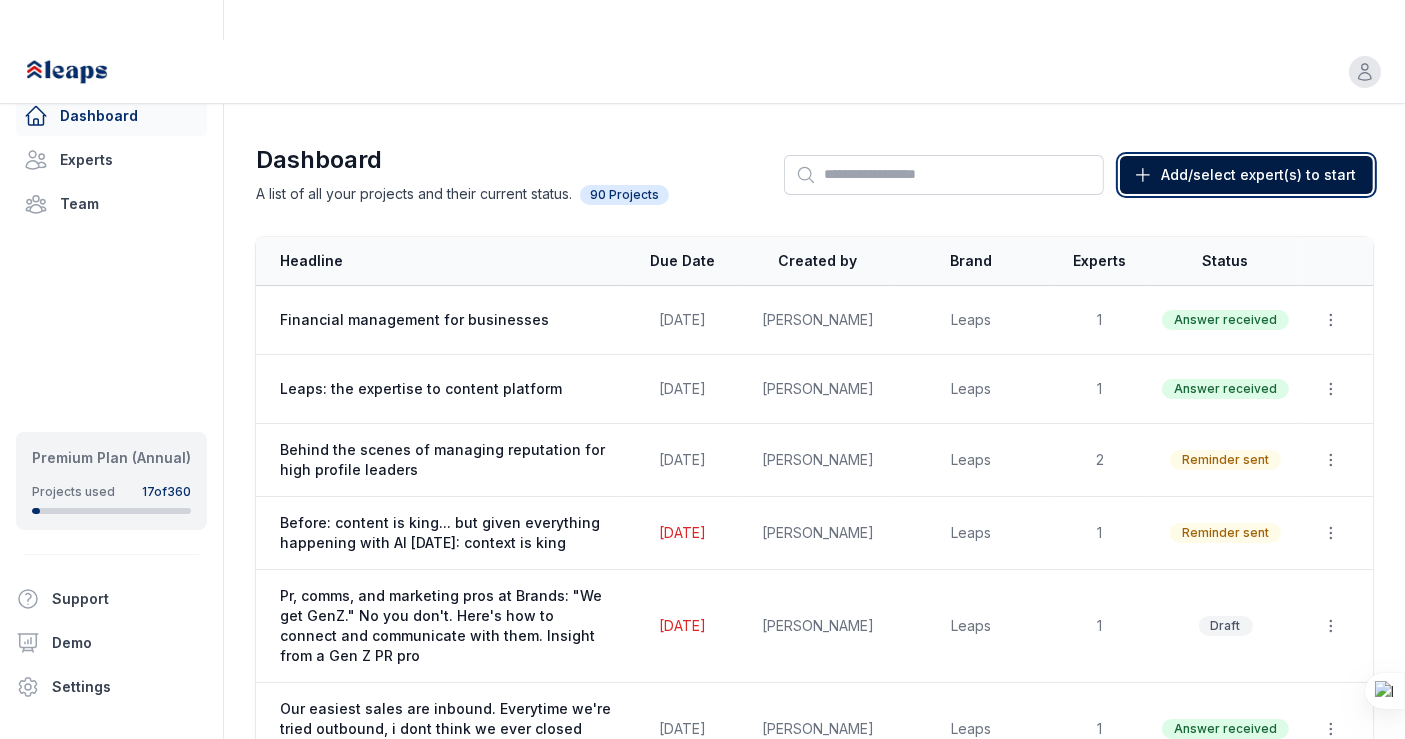 click on "Add/select expert(s) to start" at bounding box center [1258, 175] 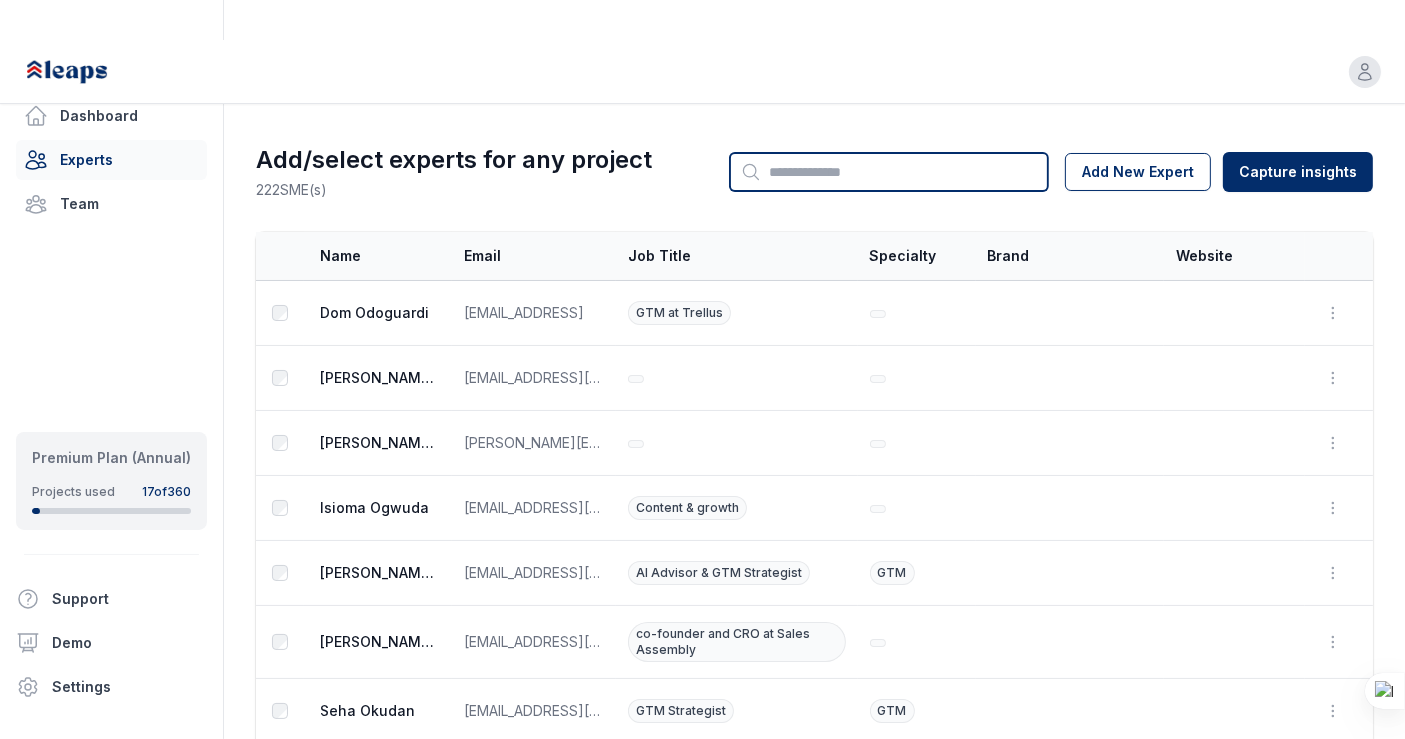 click on "Search" at bounding box center (889, 172) 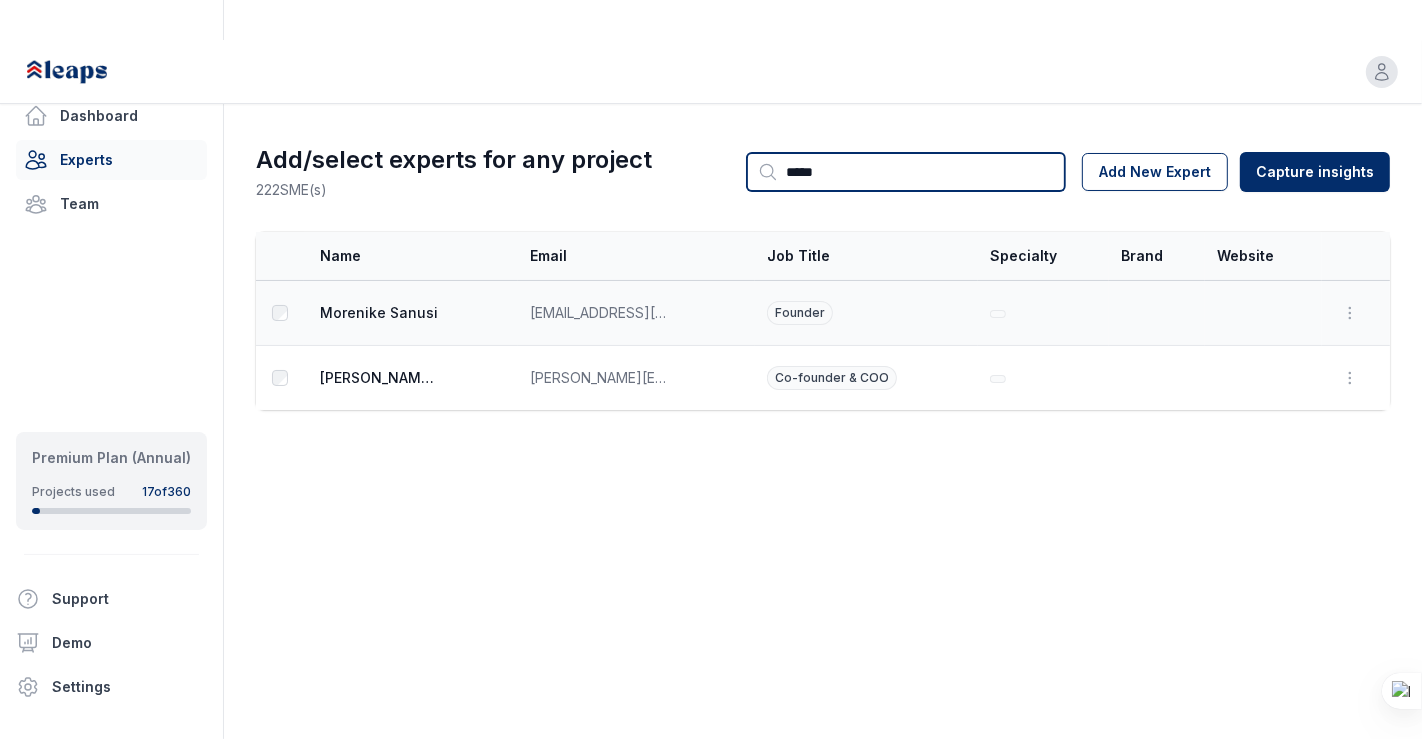 type on "*****" 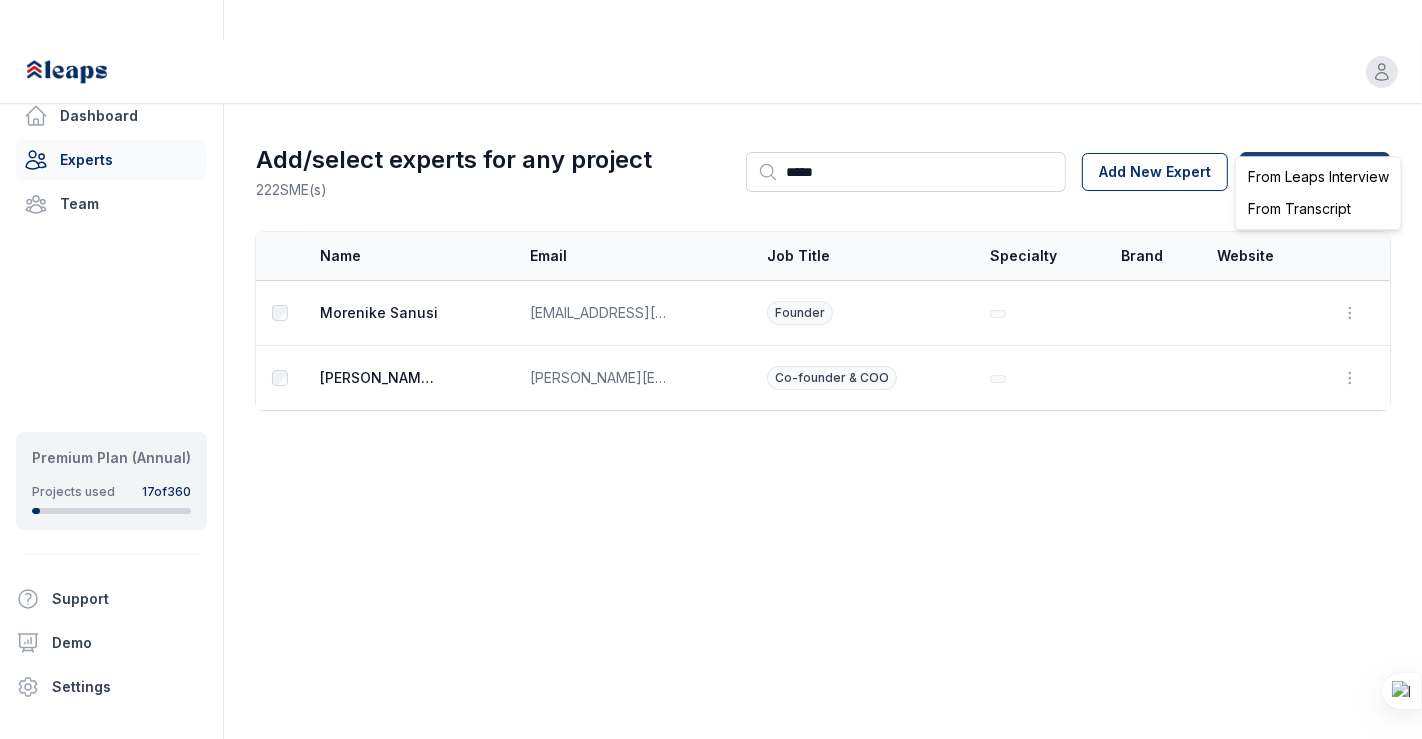 click on "Open user menu Dashboard Experts Team Premium Plan (Annual) Projects used 17  of  360 Support Demo Settings Open sidebar Open user menu Add/select experts for any project 222  SME(s) Search ***** Add New Expert Capture insights Select Name Email Job Title Specialty Brand Website Actions [PERSON_NAME] [EMAIL_ADDRESS][DOMAIN_NAME] Founder Open options Edit Delete [PERSON_NAME] [PERSON_NAME][EMAIL_ADDRESS][DOMAIN_NAME] Co-founder & COO Open options Edit Delete     From Leaps Interview From Transcript" at bounding box center (711, 369) 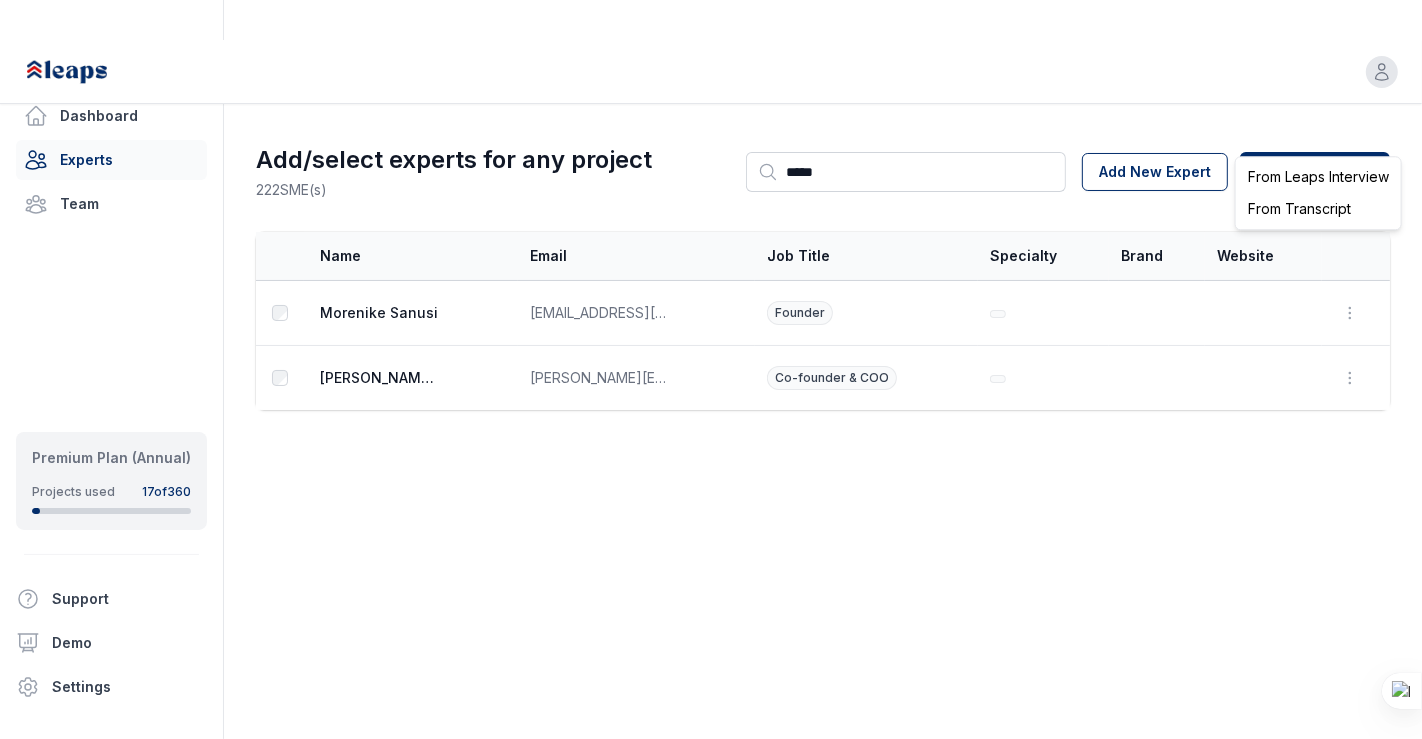 click on "From Transcript" at bounding box center [1318, 209] 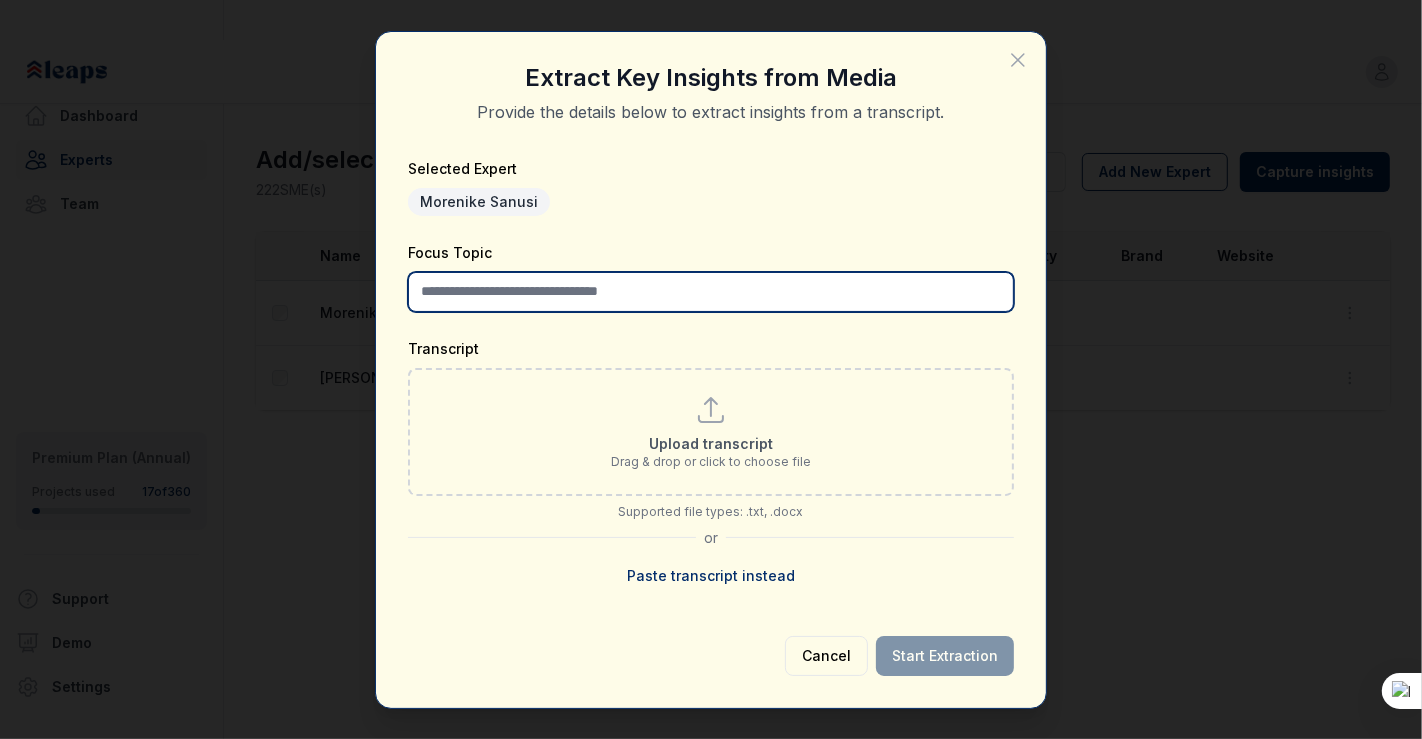 click on "Focus Topic" at bounding box center (711, 292) 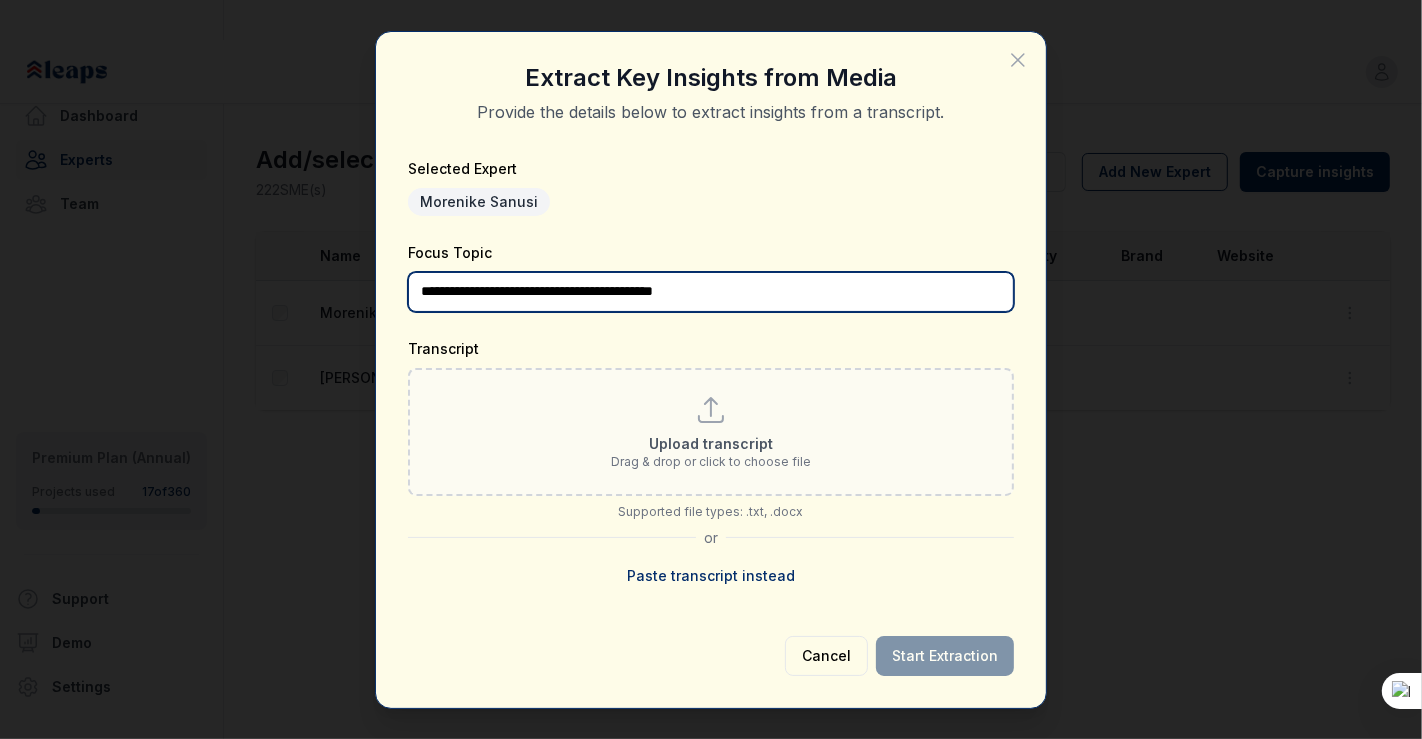 type on "**********" 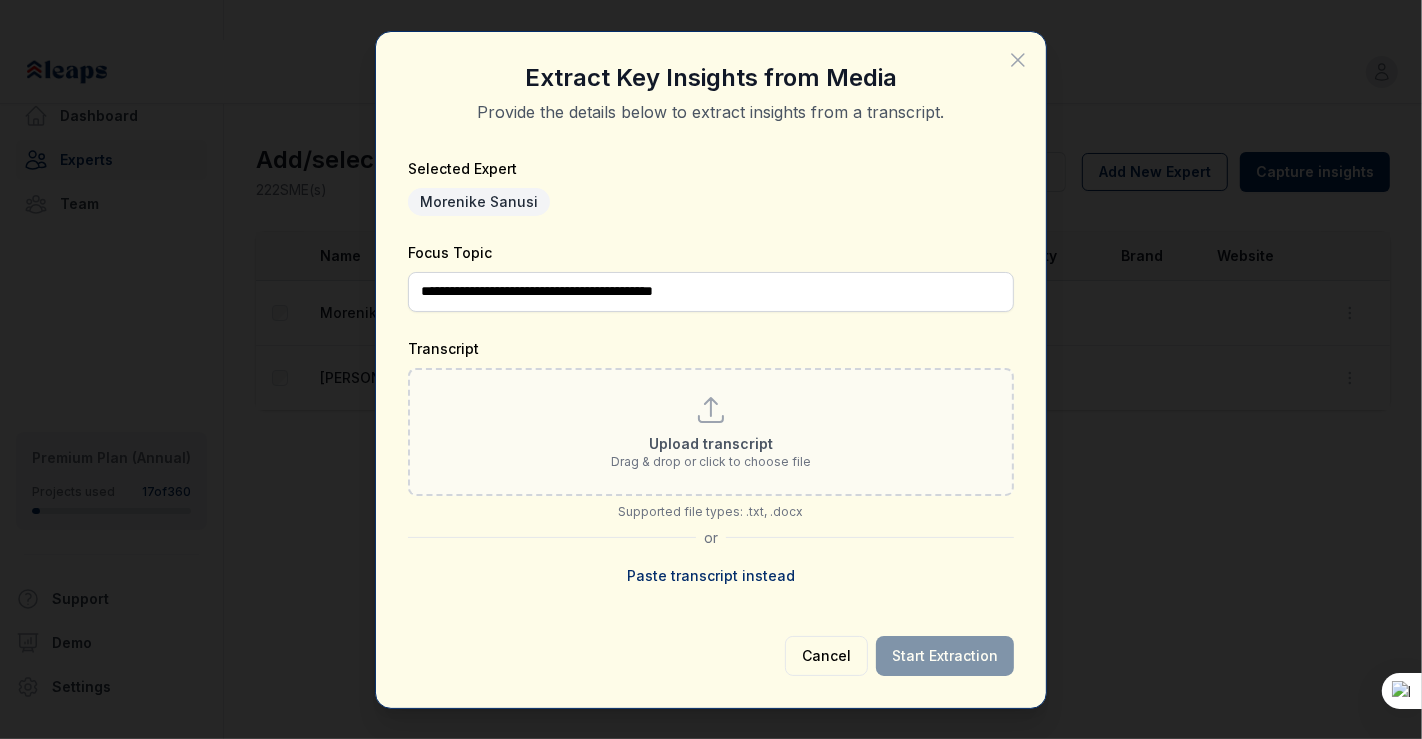 click 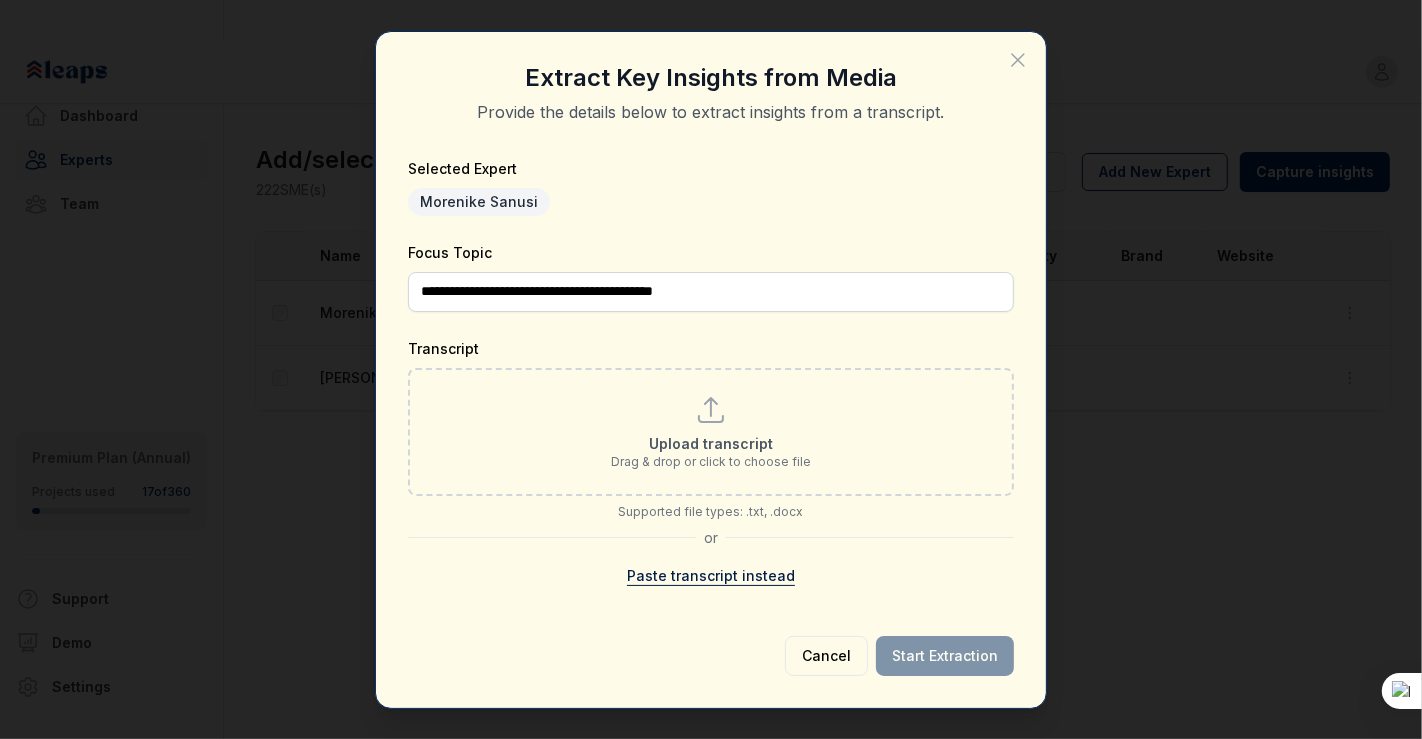 click on "Paste transcript instead" at bounding box center [711, 576] 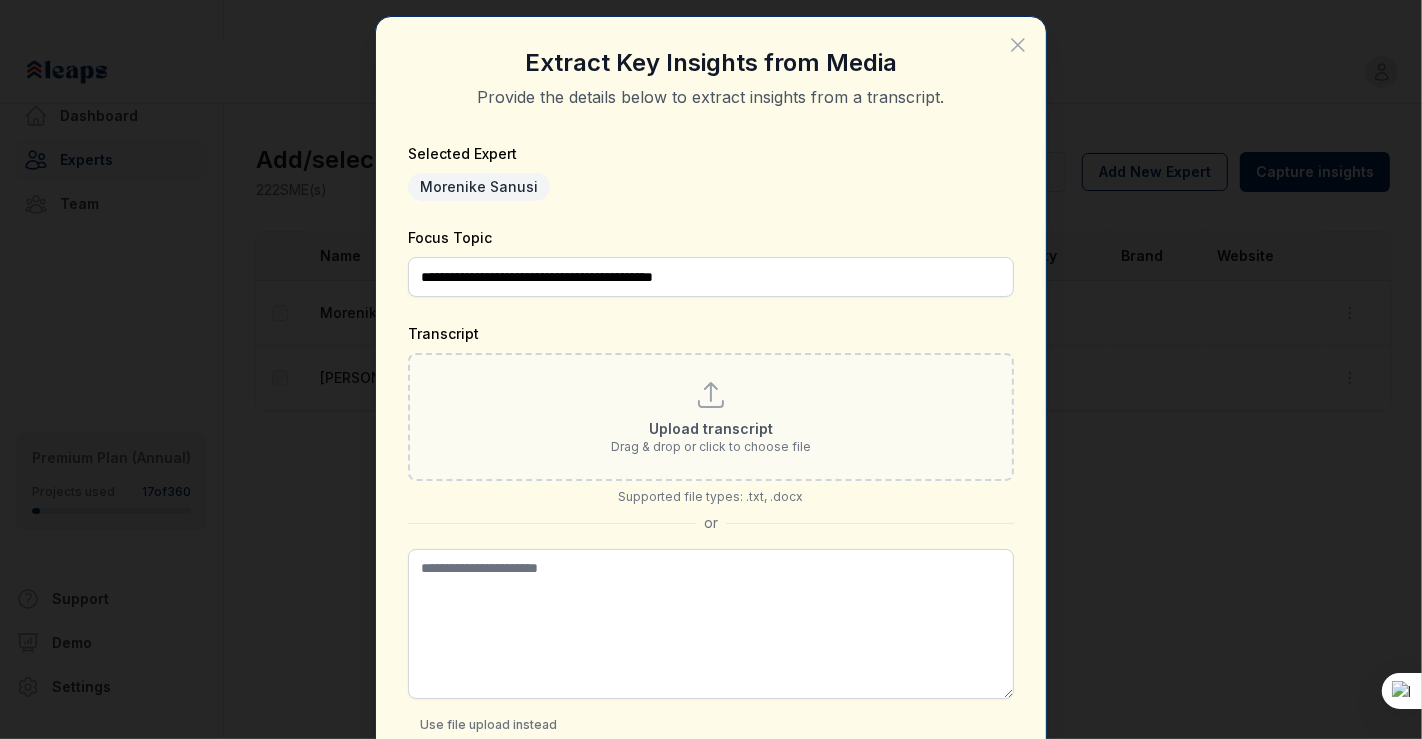 click on "Upload transcript Drag & drop or click to choose file" at bounding box center (711, 417) 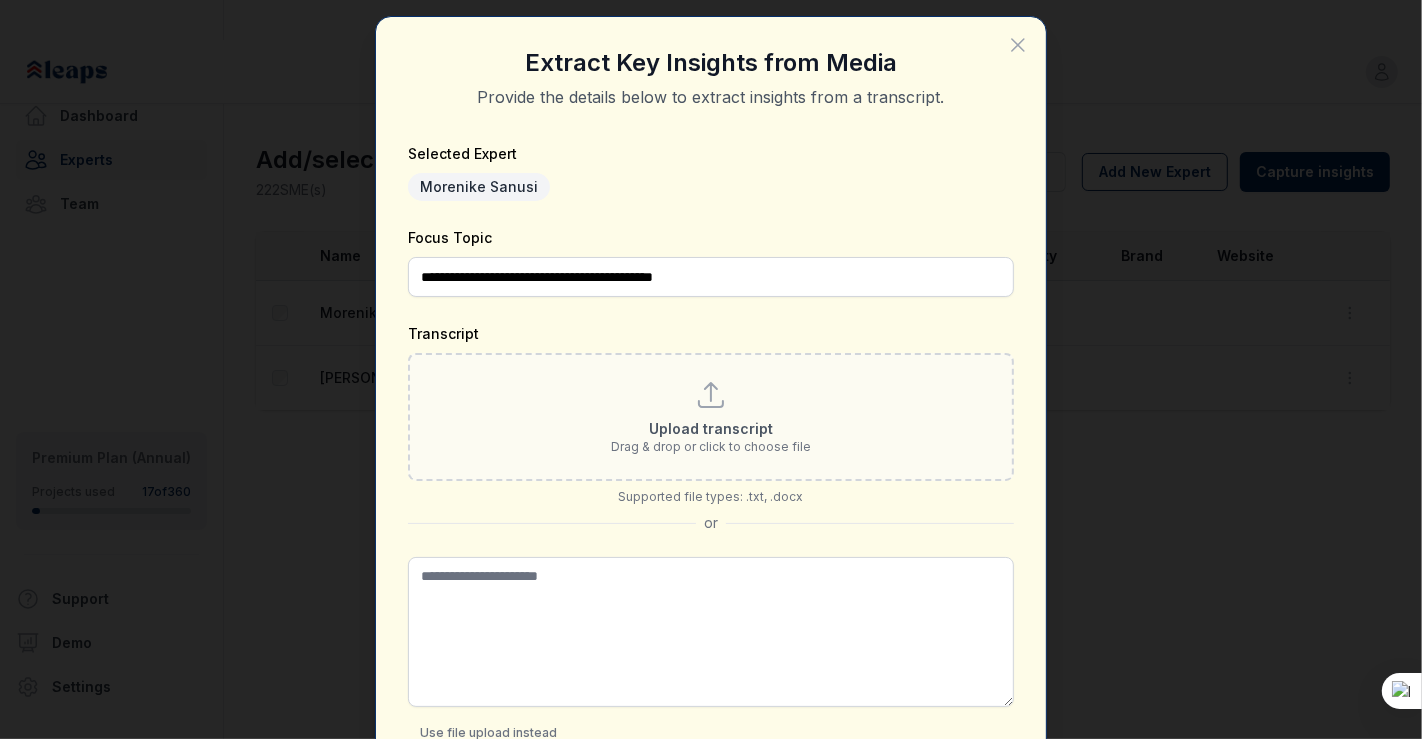 click on "Upload transcript" at bounding box center (711, 428) 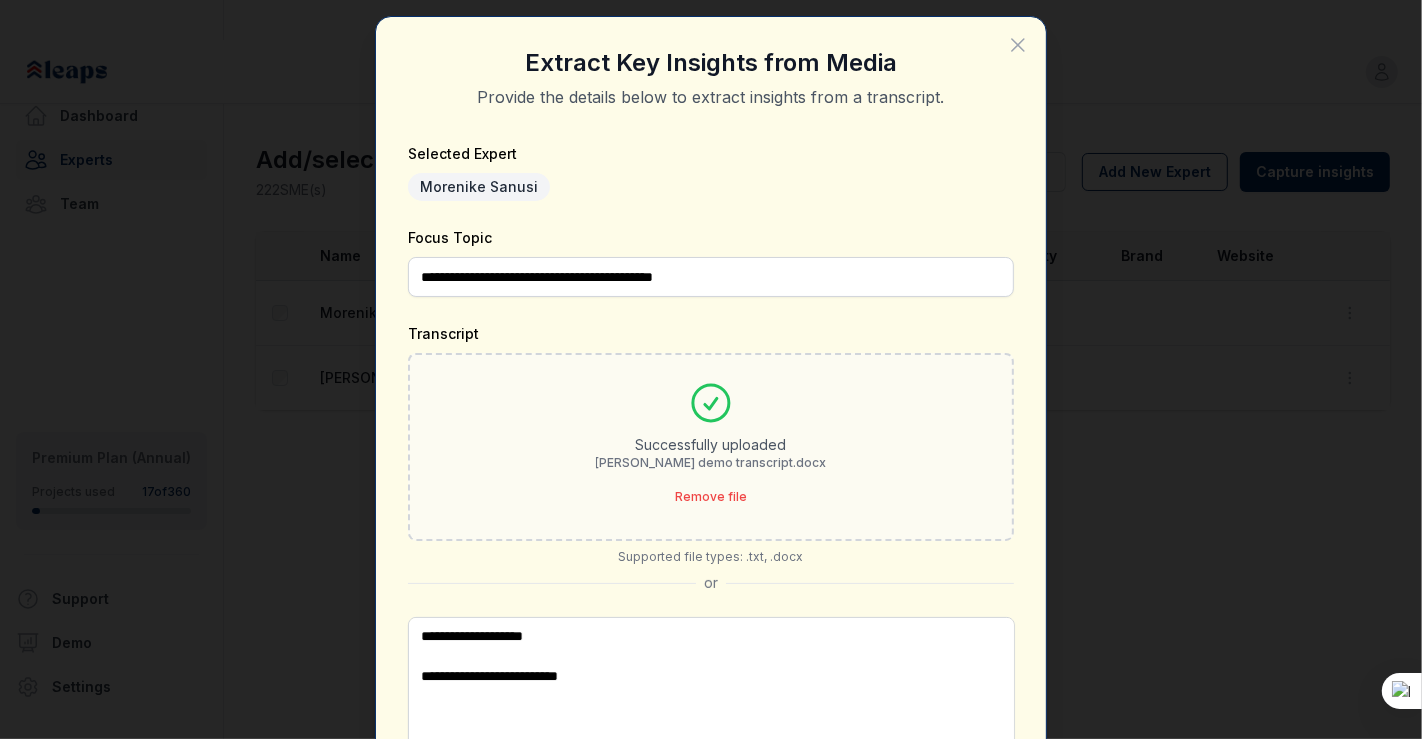 scroll, scrollTop: 199, scrollLeft: 0, axis: vertical 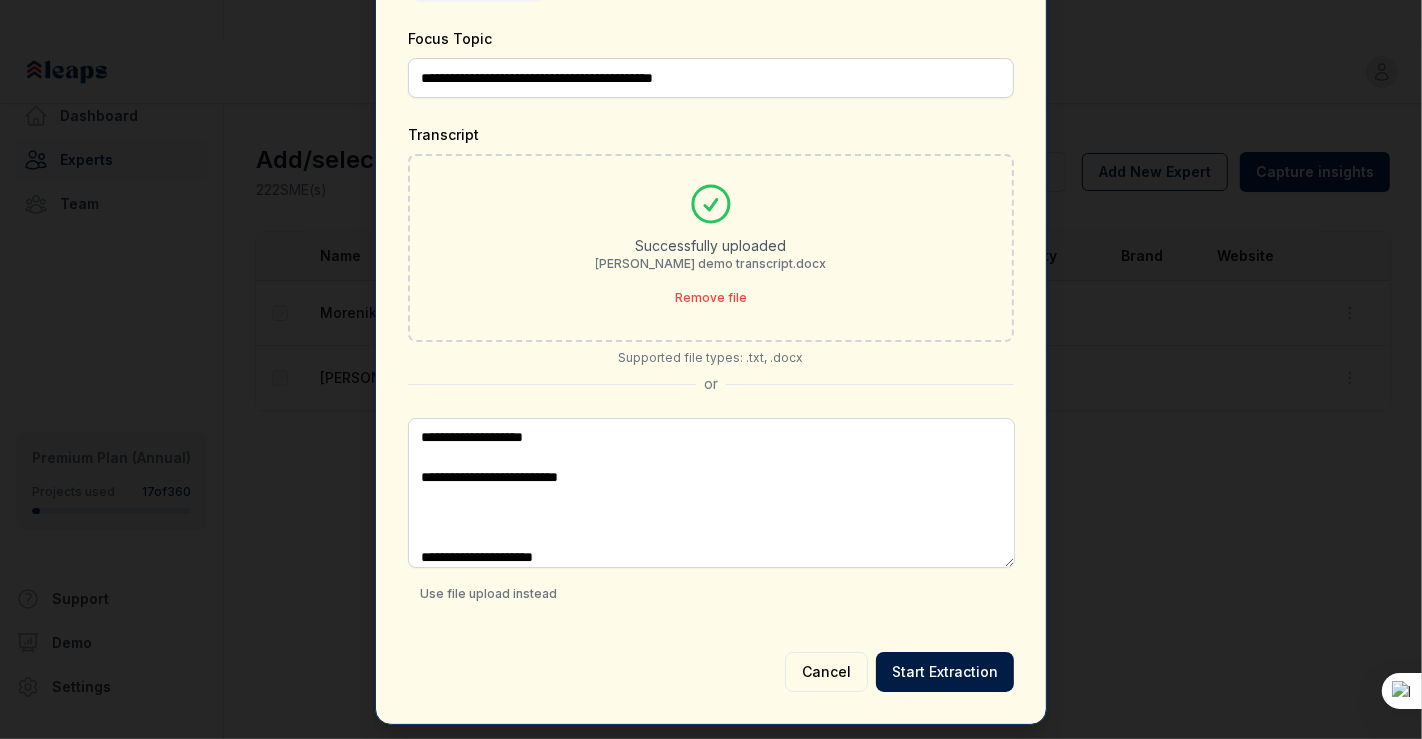 click on "Start Extraction" at bounding box center (945, 672) 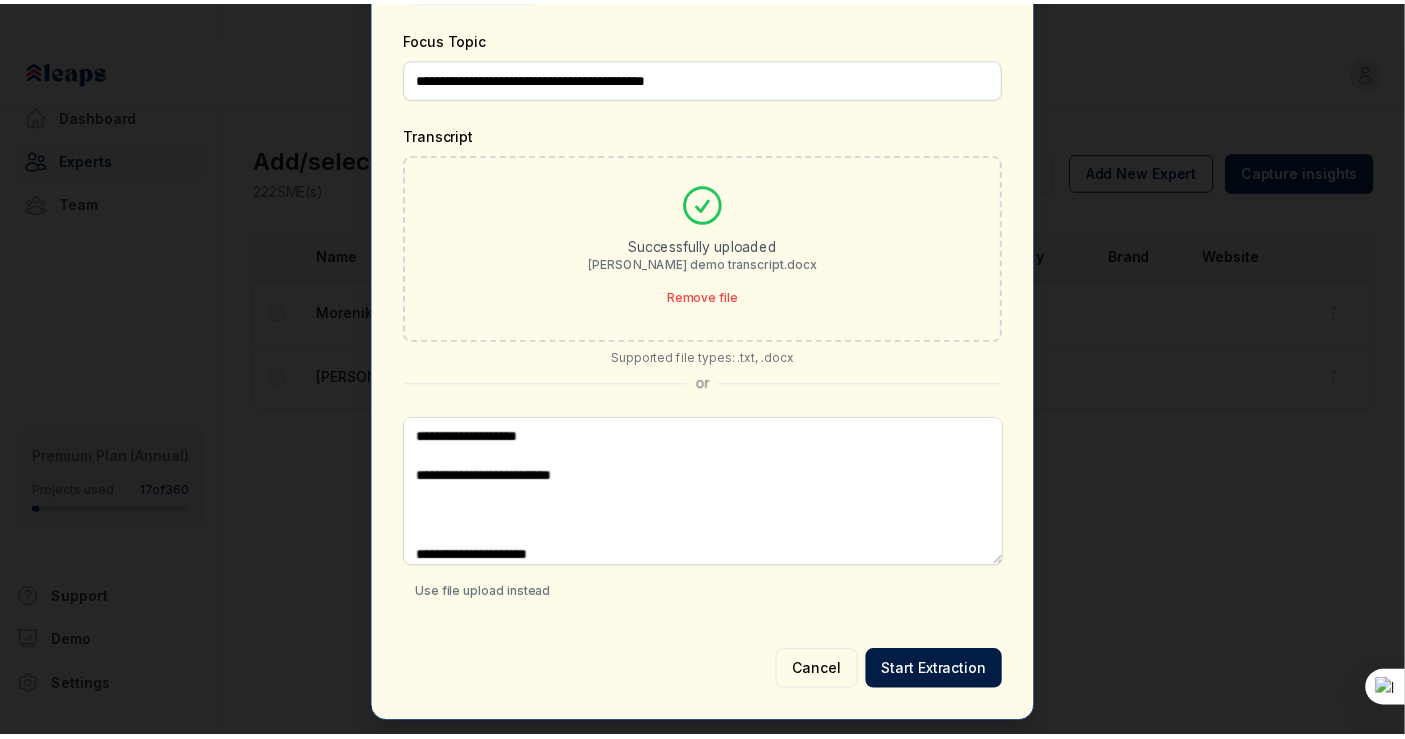 scroll, scrollTop: 0, scrollLeft: 0, axis: both 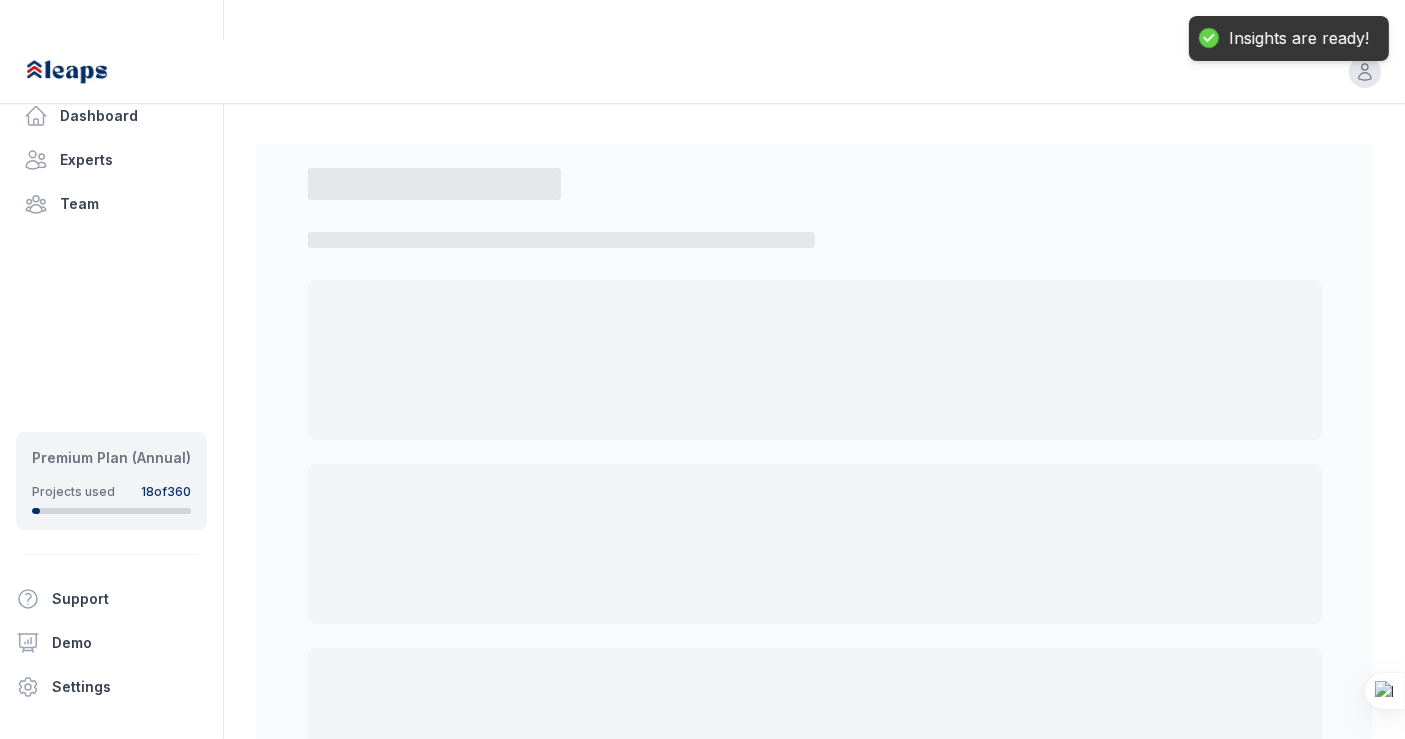 select on "*" 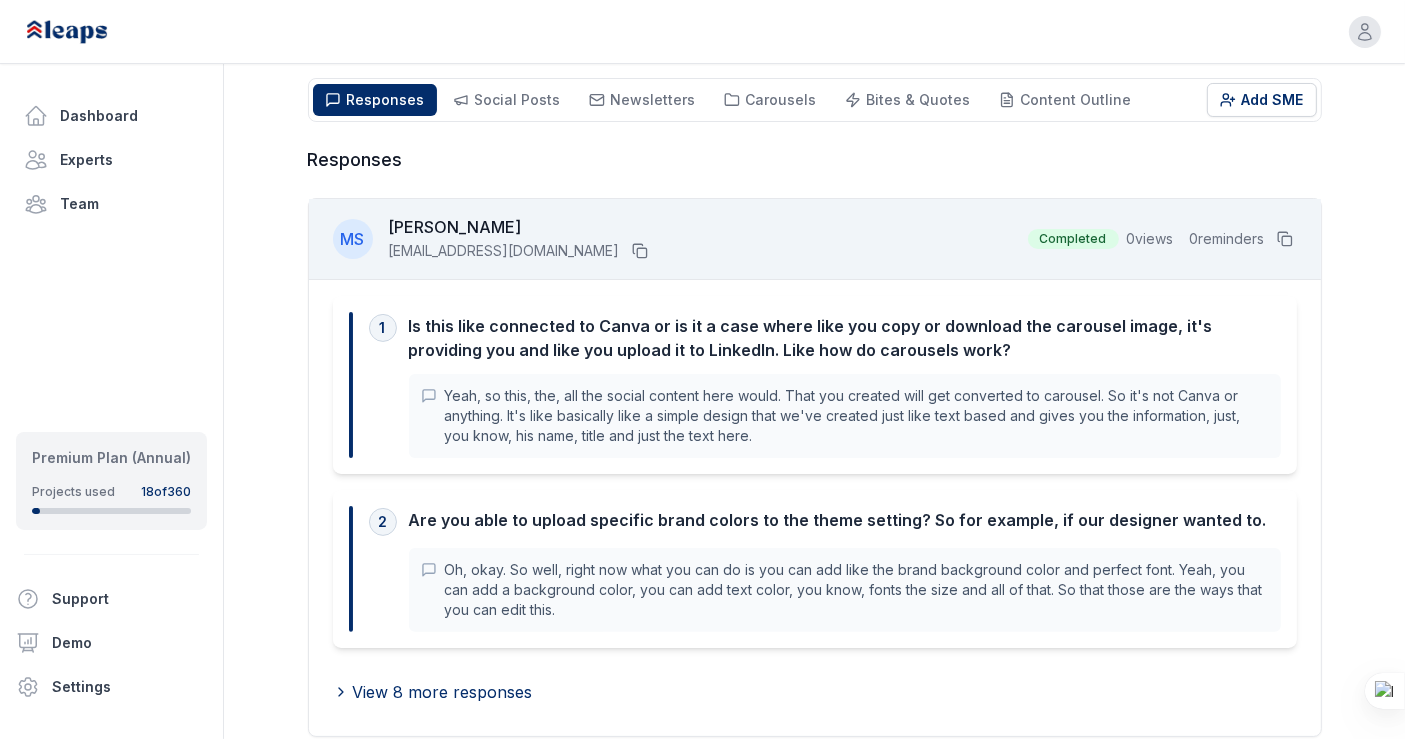 scroll, scrollTop: 342, scrollLeft: 0, axis: vertical 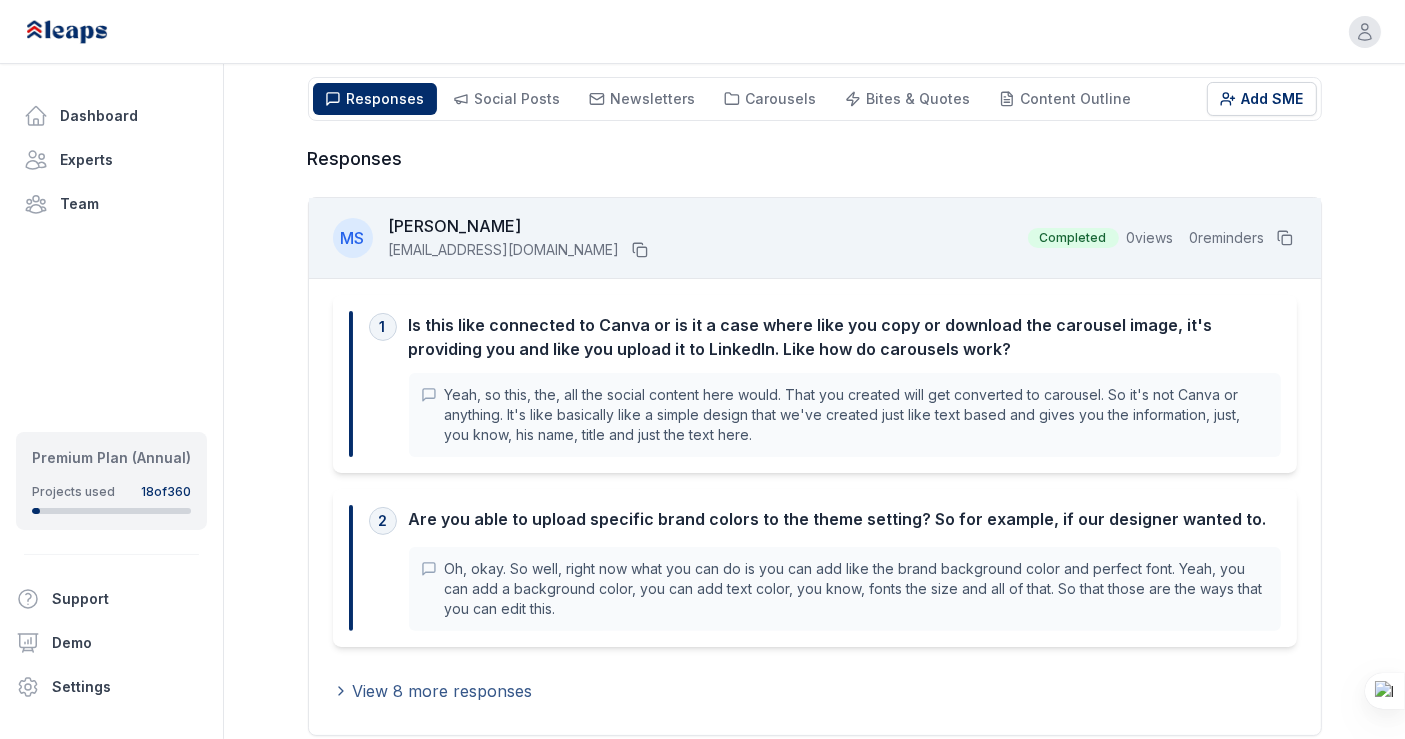 click on "View 8 more responses" at bounding box center (443, 691) 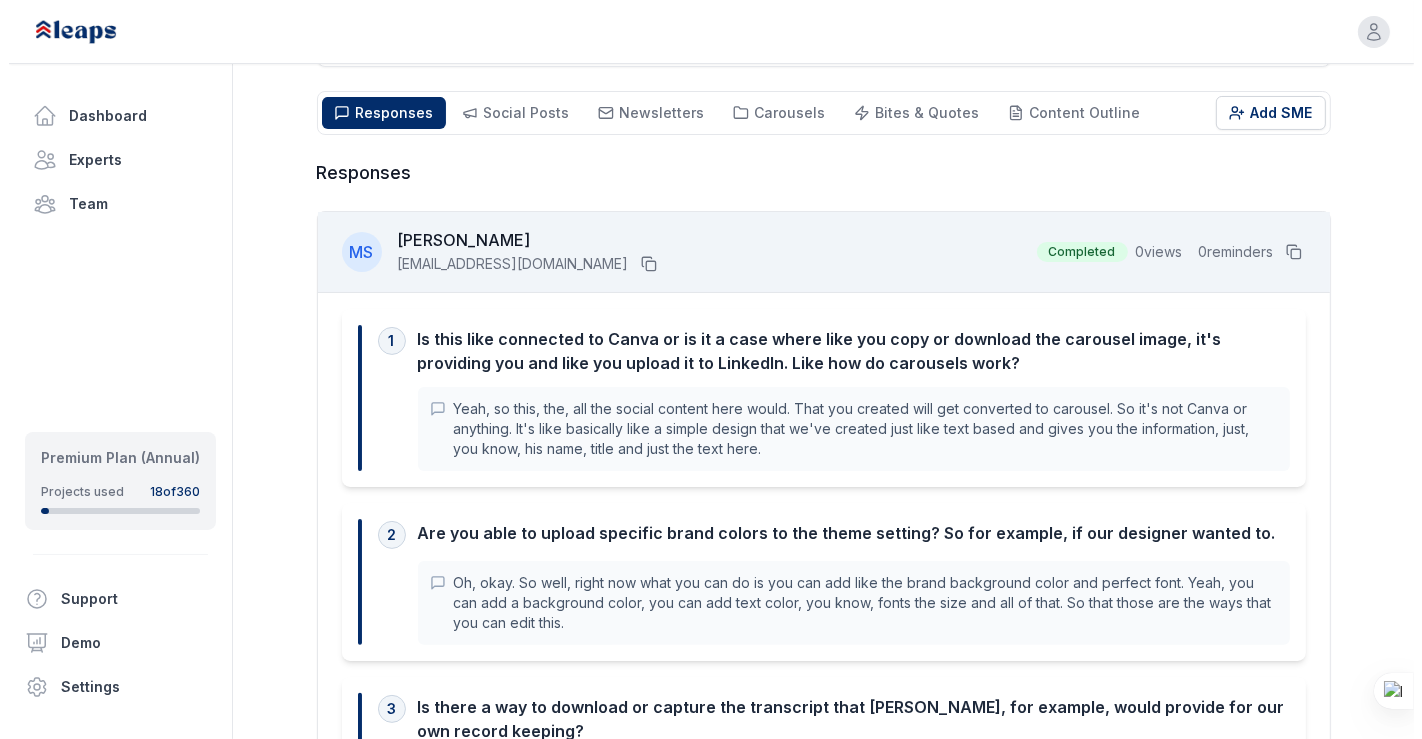 scroll, scrollTop: 0, scrollLeft: 0, axis: both 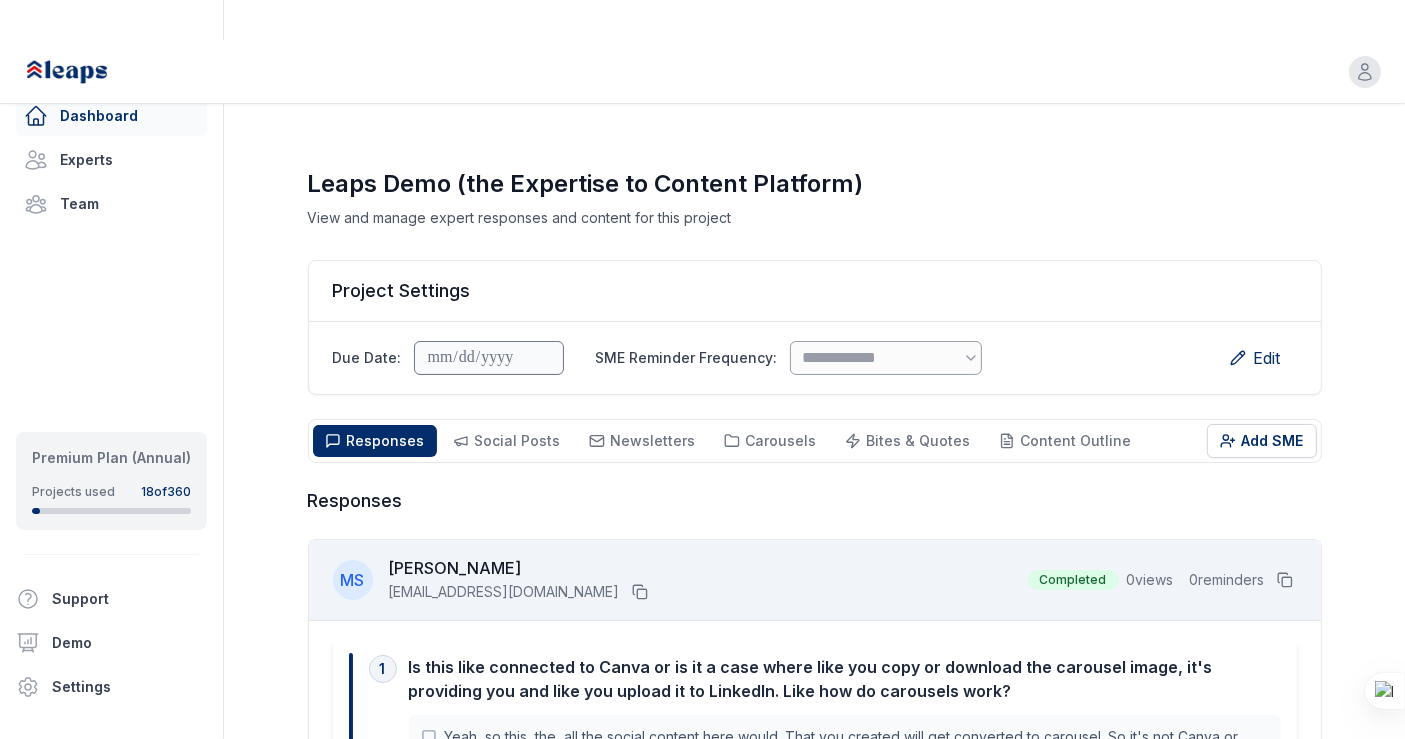 click on "Dashboard" at bounding box center (111, 116) 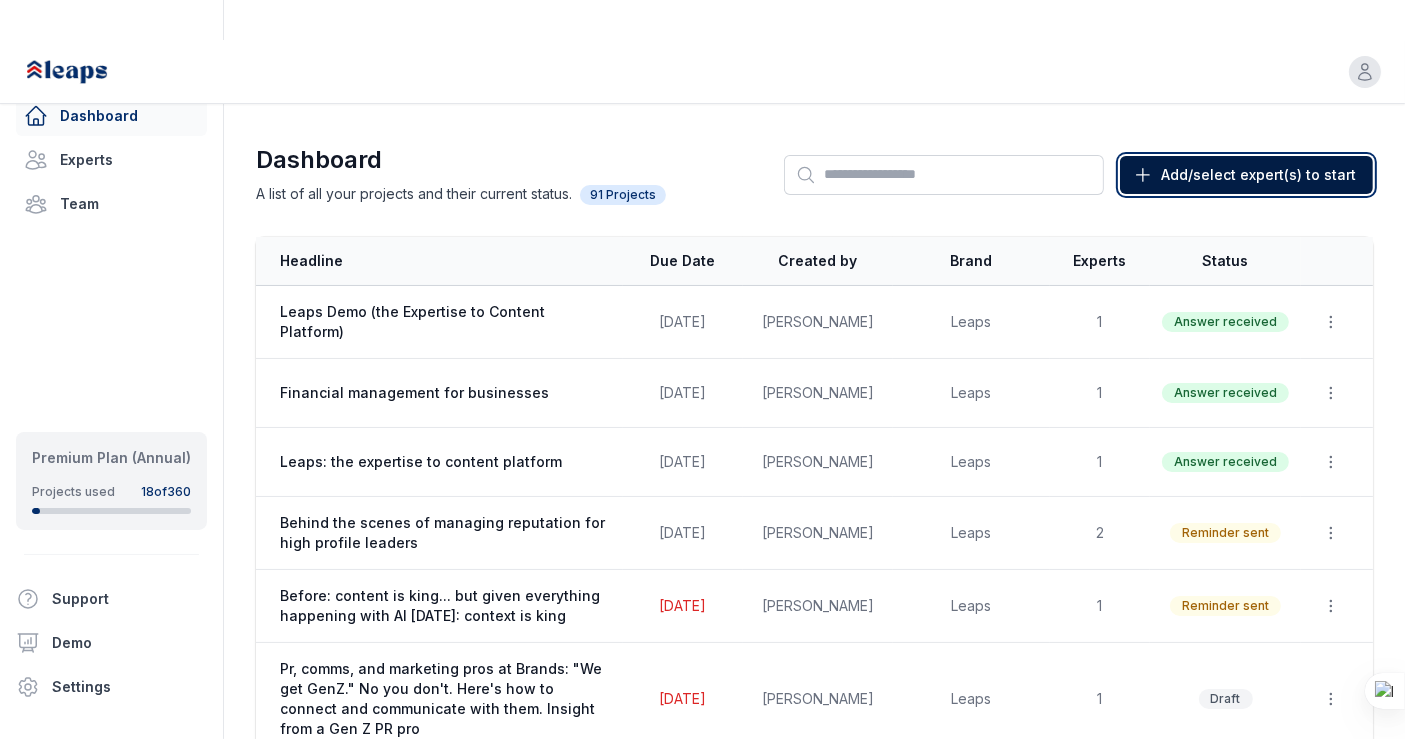 click on "Add/select expert(s) to start   Start New (Add Expert)" at bounding box center (1246, 175) 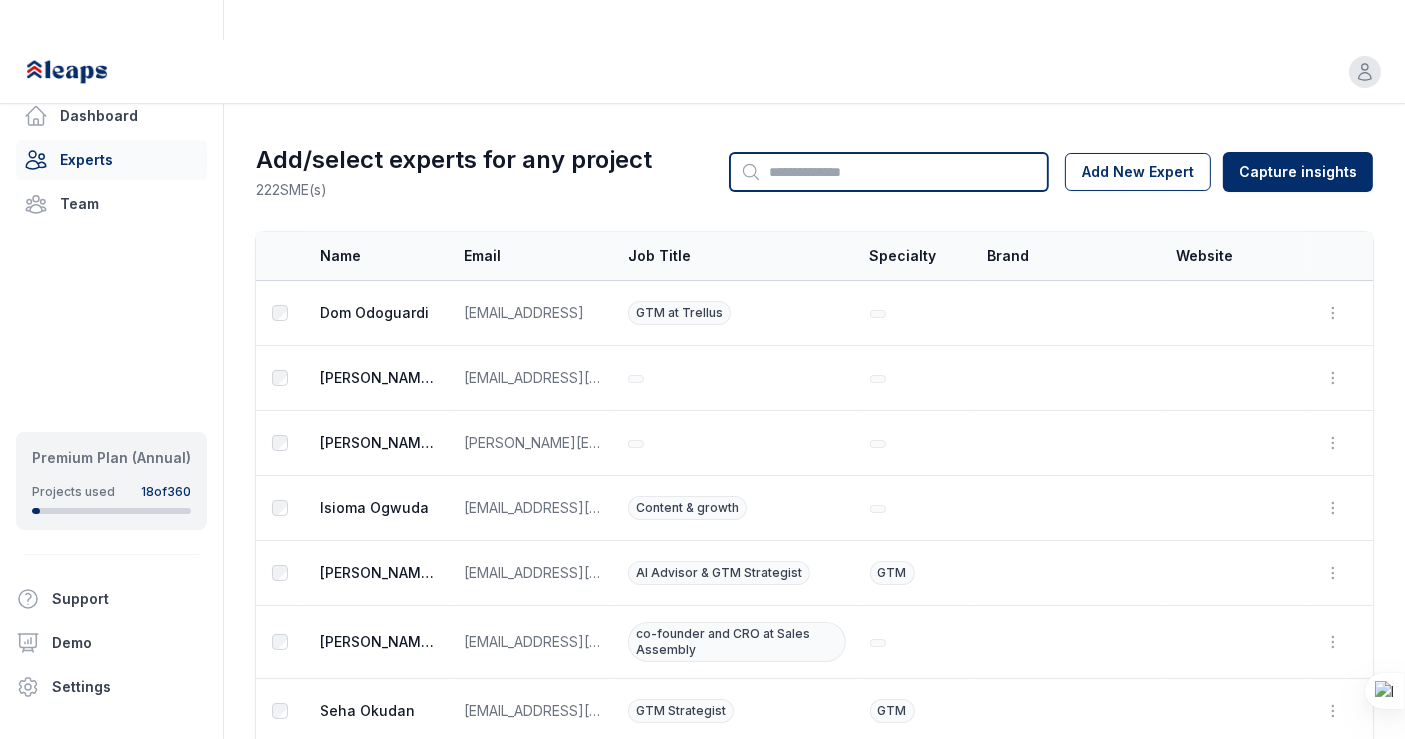 click on "Search" at bounding box center (889, 172) 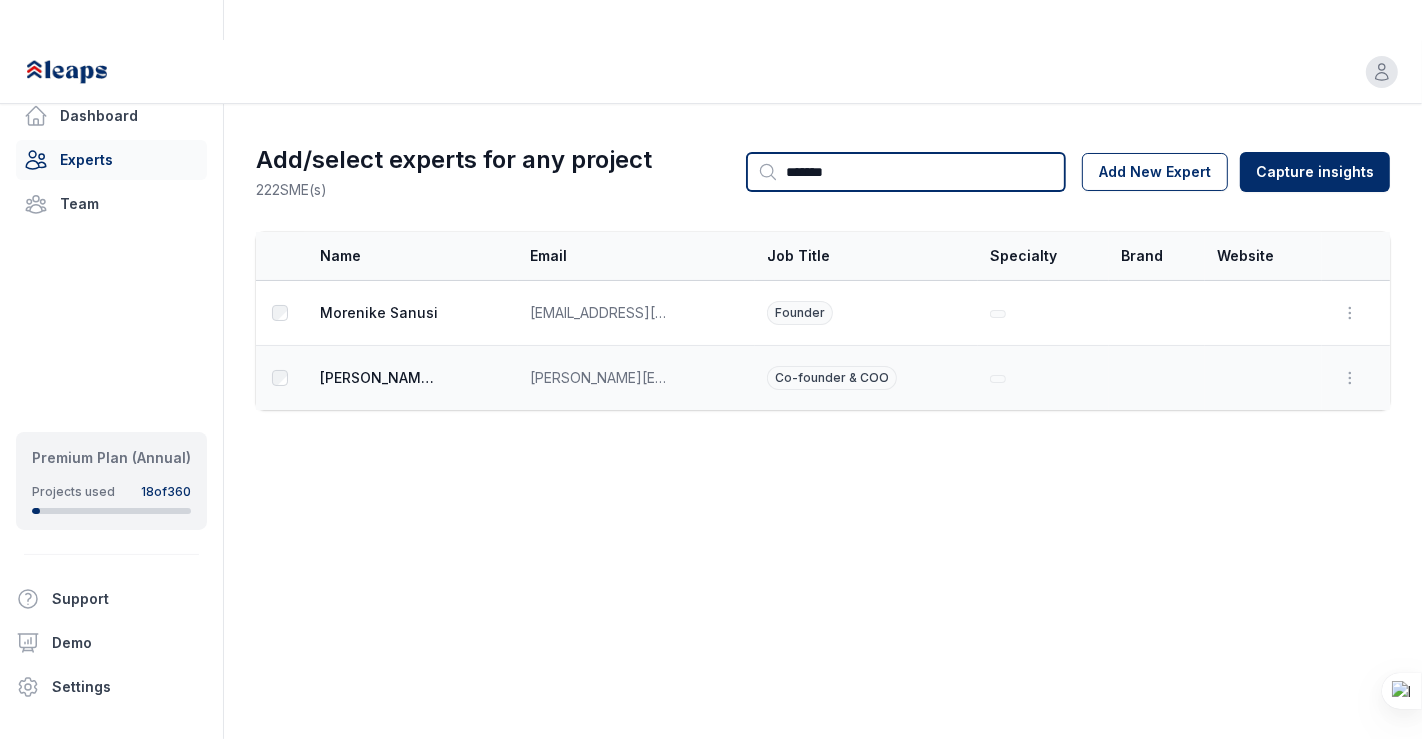 type on "******" 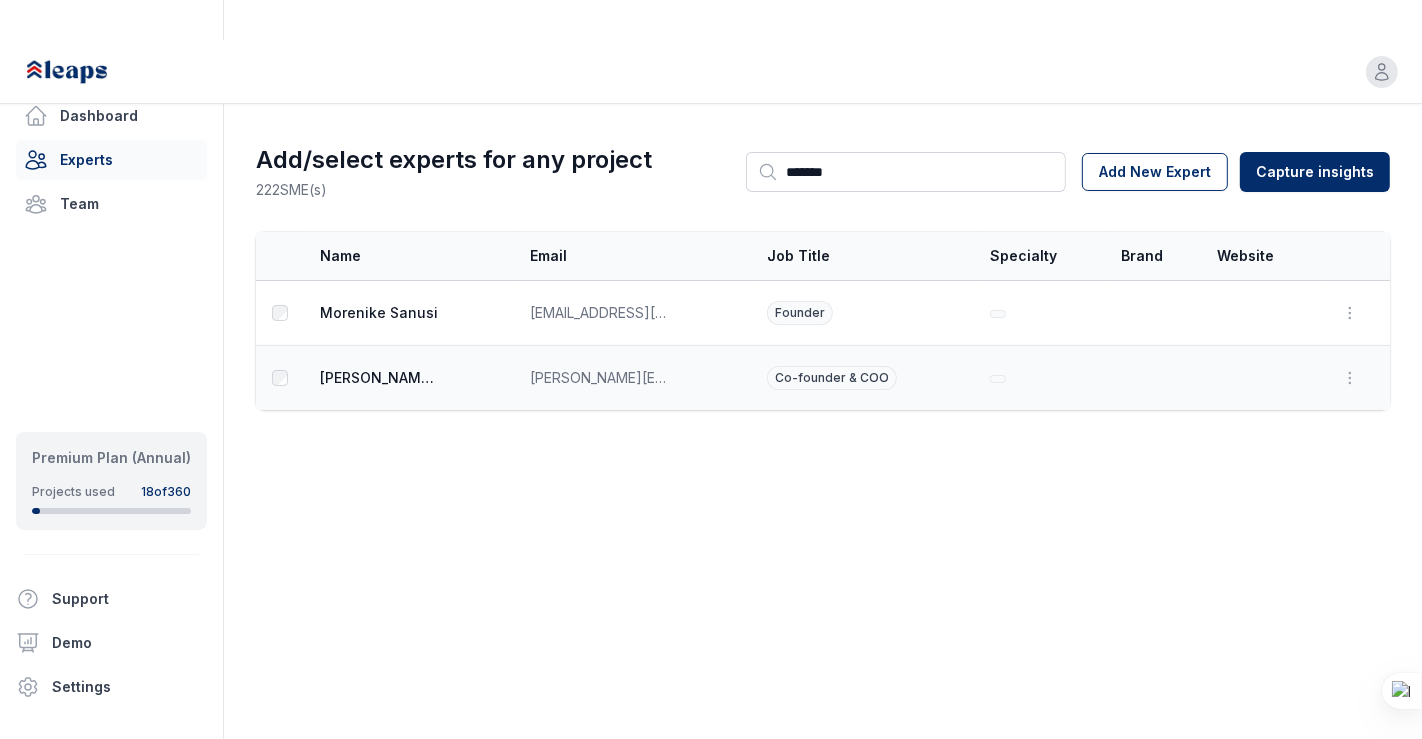 click at bounding box center (280, 378) 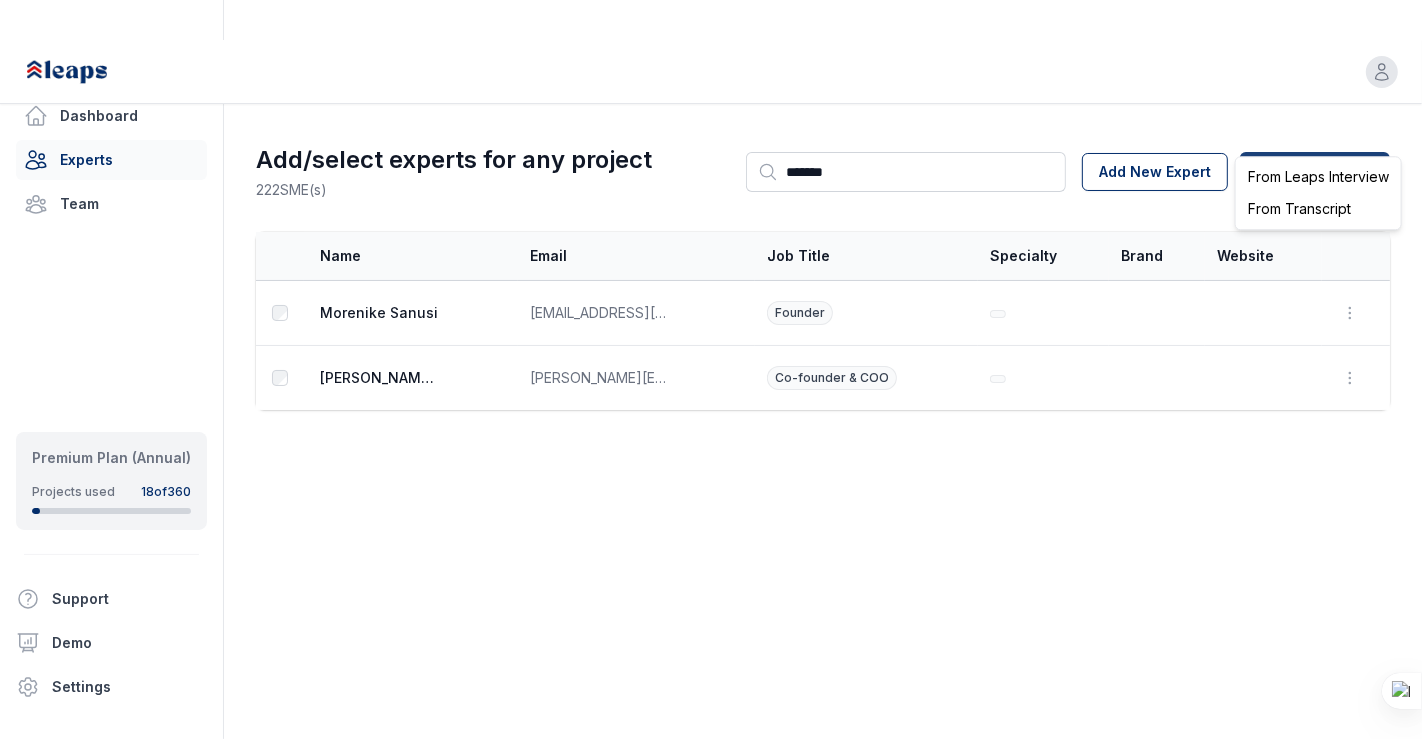 click on "Open user menu Dashboard Experts Team Premium Plan (Annual) Projects used 18  of  360 Support Demo Settings Open sidebar Open user menu Add/select experts for any project 222  SME(s) Search ****** Add New Expert Capture insights Select Name Email Job Title Specialty Brand Website Actions [PERSON_NAME] [EMAIL_ADDRESS][DOMAIN_NAME] Founder Open options Edit Delete [PERSON_NAME] [PERSON_NAME][EMAIL_ADDRESS][DOMAIN_NAME] Co-founder & COO Open options Edit Delete     From Leaps Interview From Transcript" at bounding box center (711, 369) 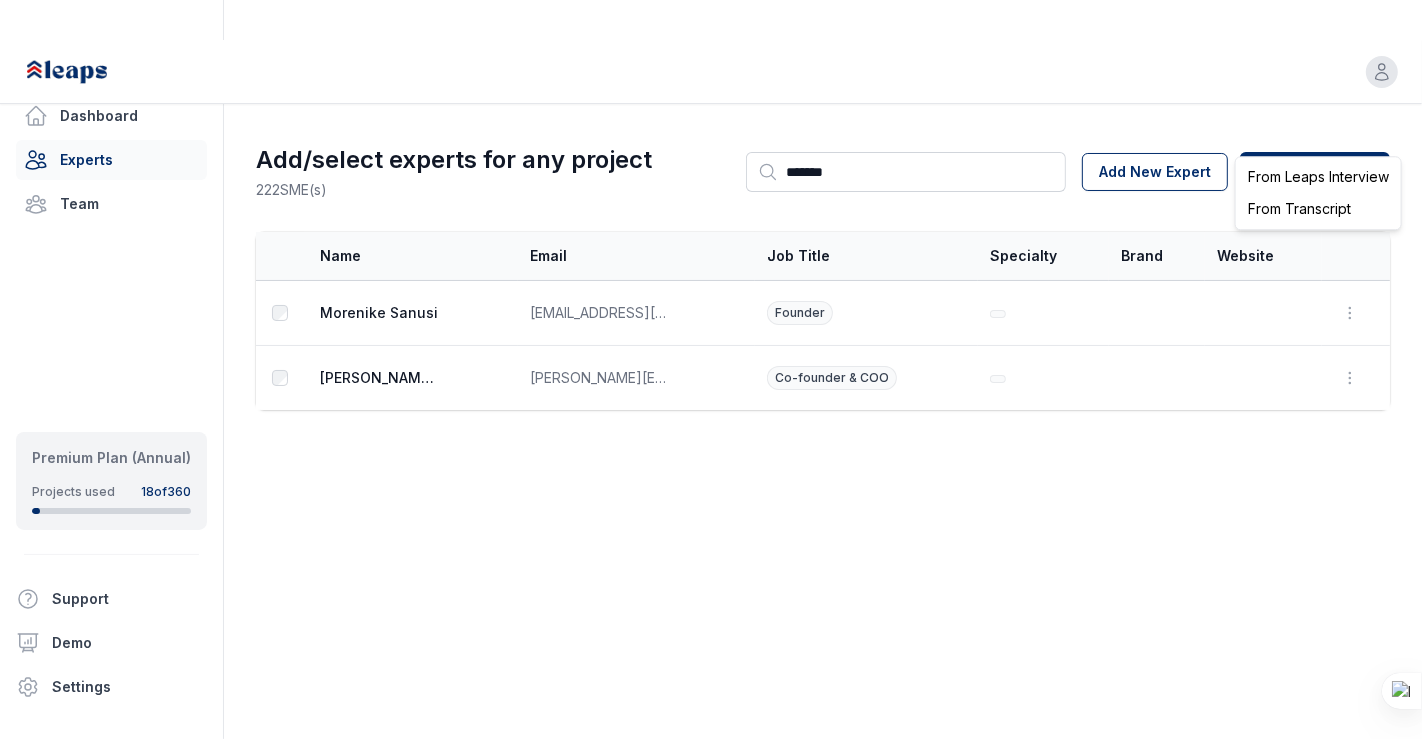 click on "From Transcript" at bounding box center [1318, 209] 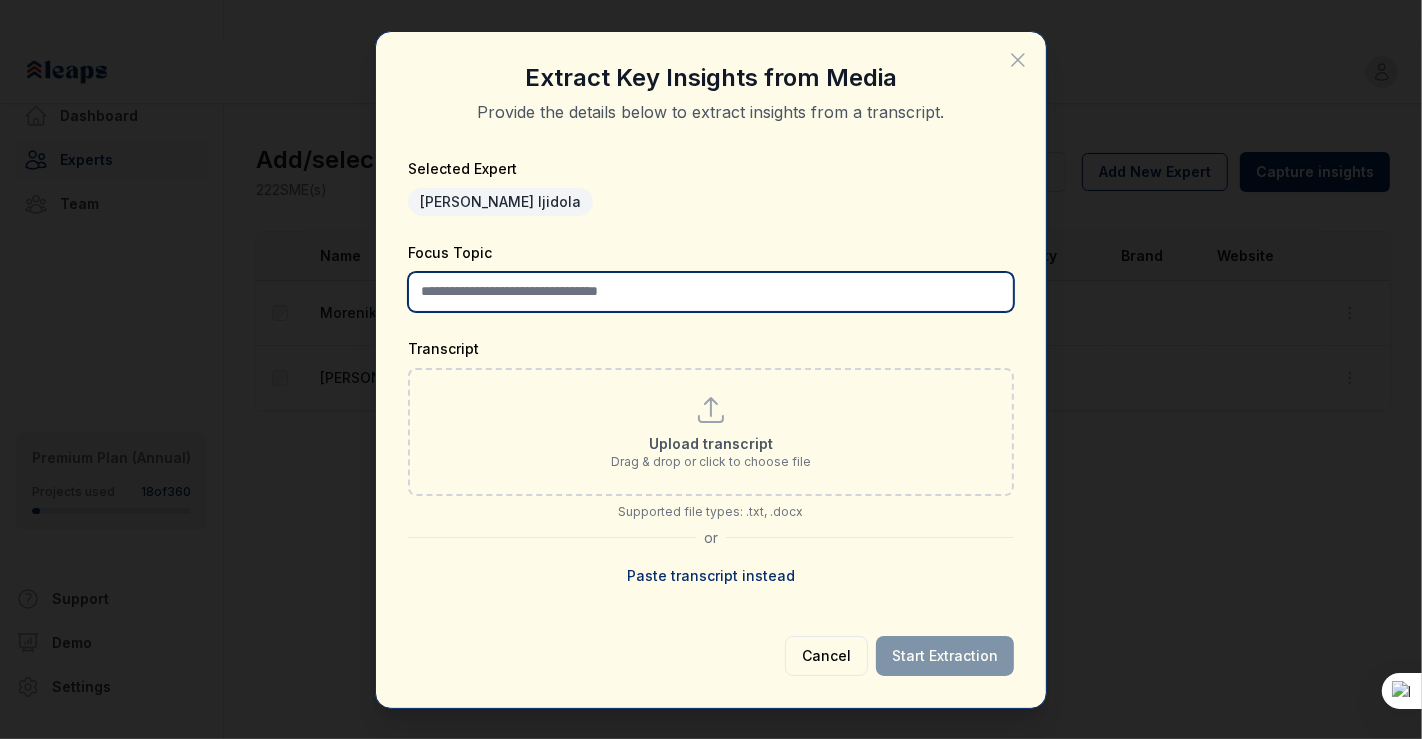 click on "Focus Topic" at bounding box center (711, 292) 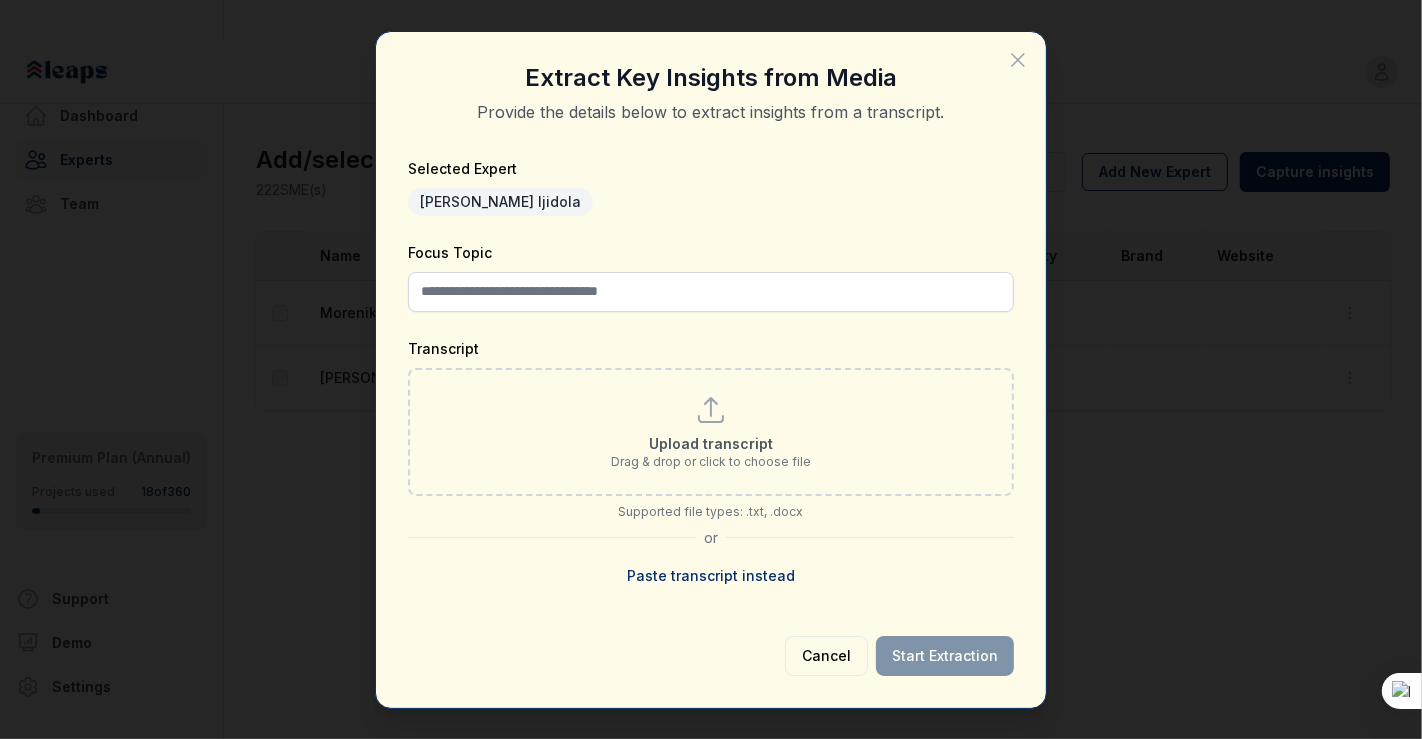 click on "Selected Expert [PERSON_NAME] Focus Topic Transcript Upload transcript Drag & drop or click to choose file Supported file types: .txt, .docx or Paste transcript instead Cancel Start Extraction" at bounding box center [711, 416] 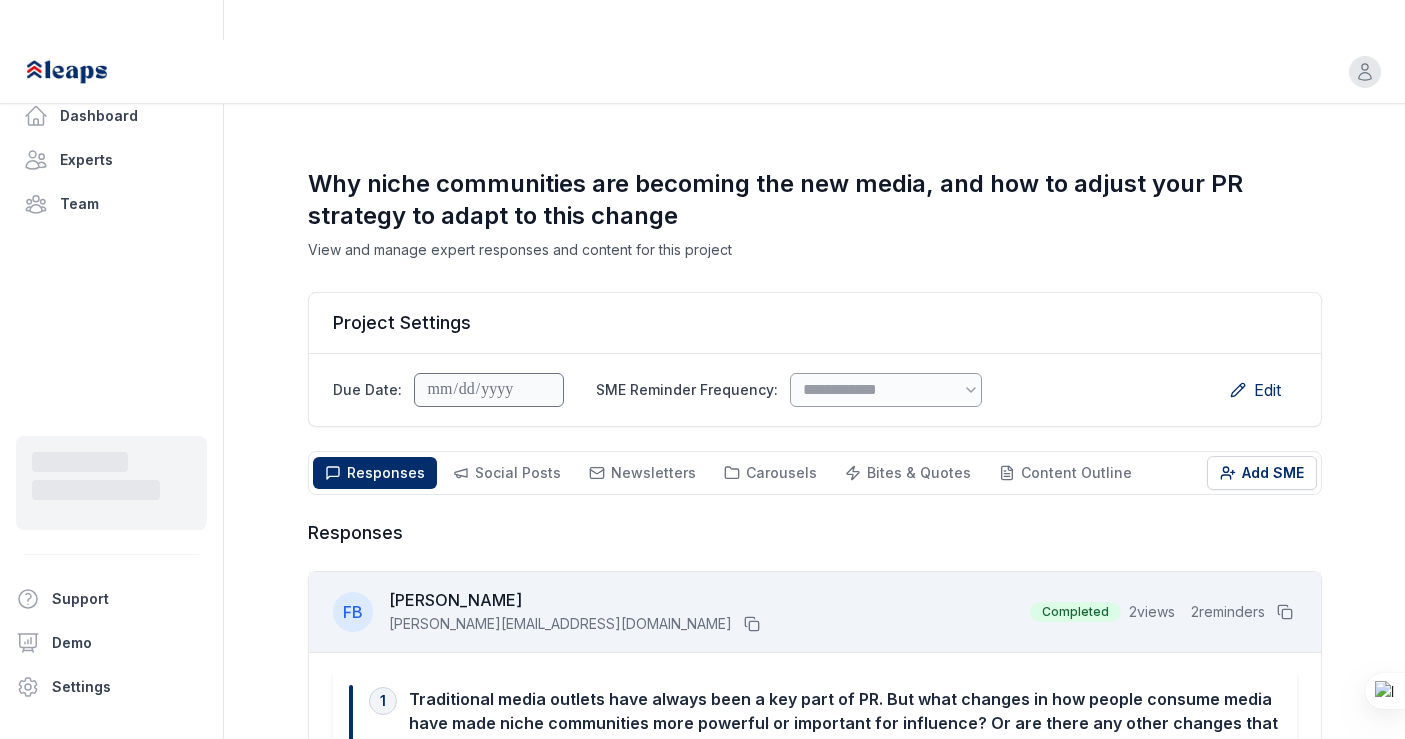 select on "*" 